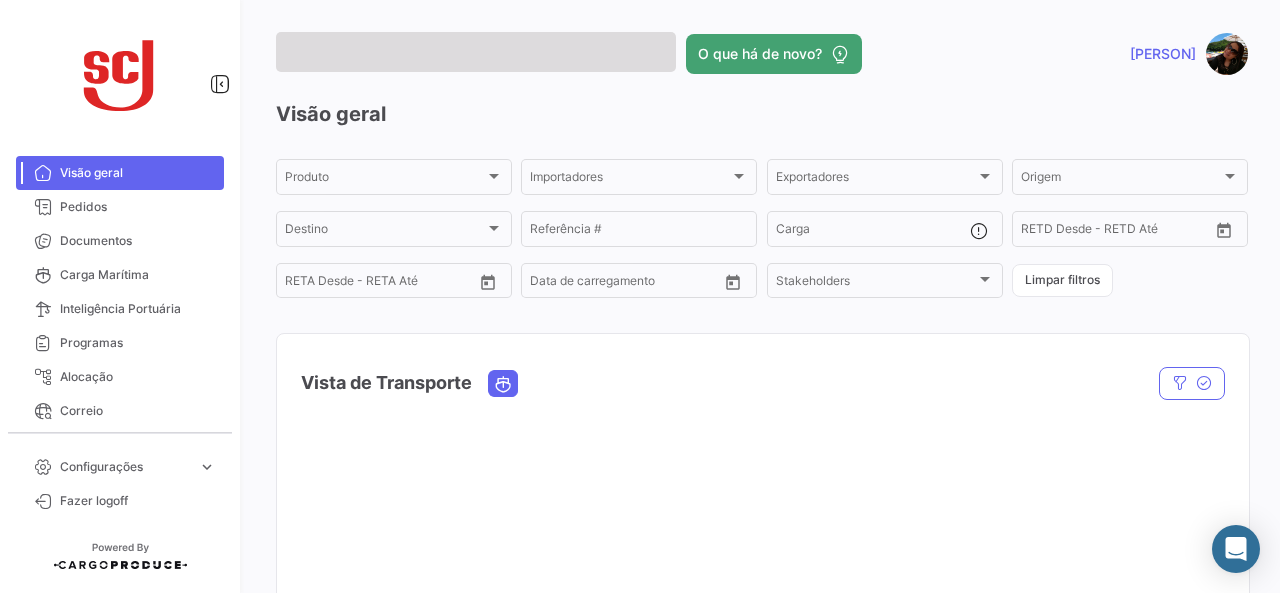 scroll, scrollTop: 0, scrollLeft: 0, axis: both 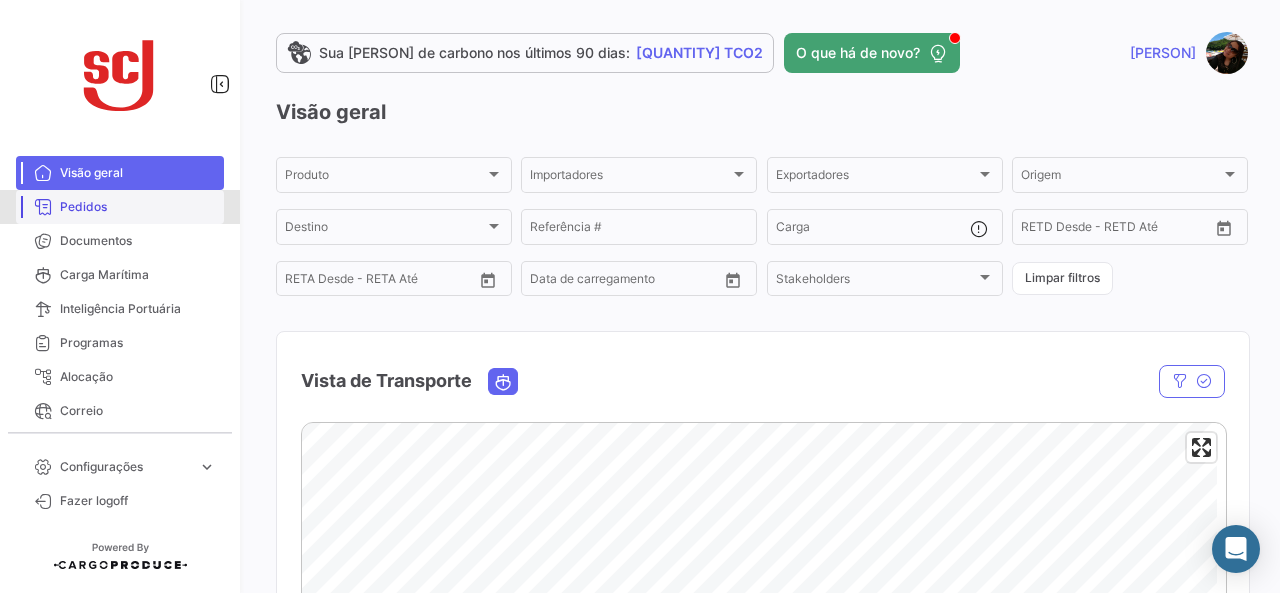click on "Pedidos" at bounding box center [138, 207] 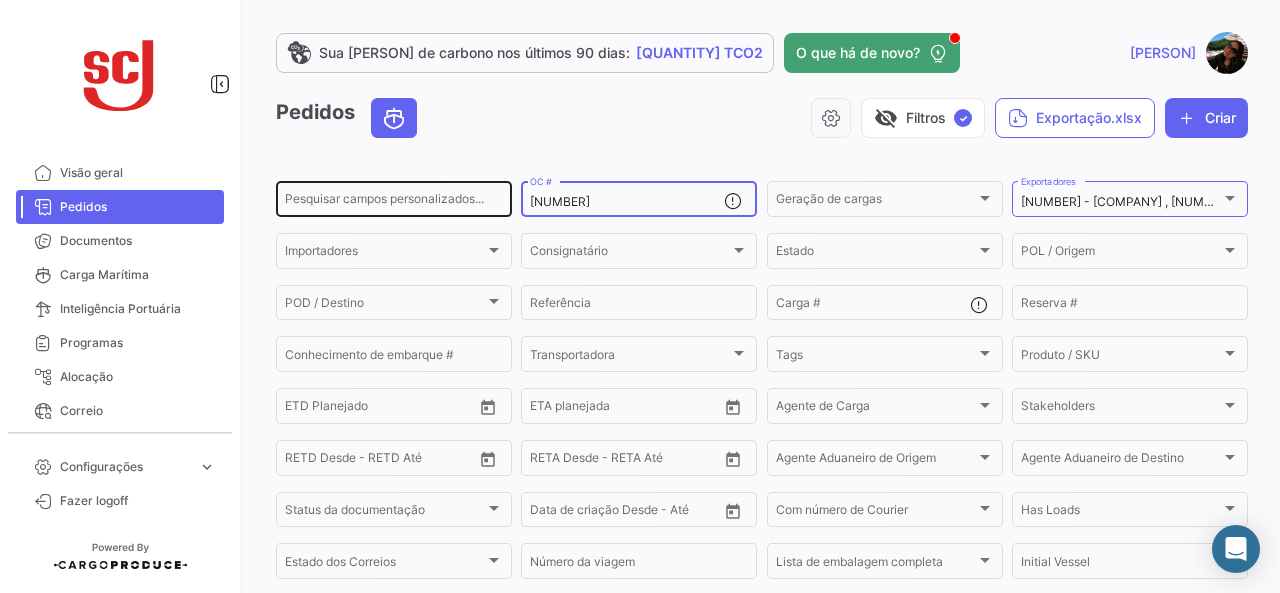 drag, startPoint x: 643, startPoint y: 197, endPoint x: 462, endPoint y: 206, distance: 181.22362 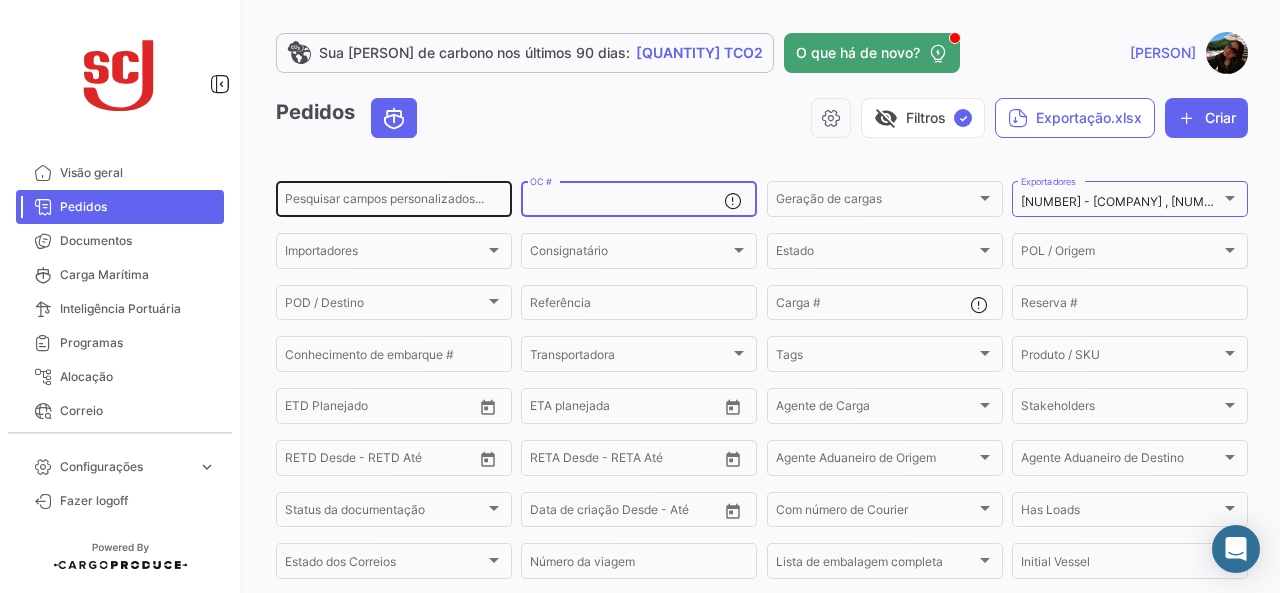 paste on "[NUMBER]" 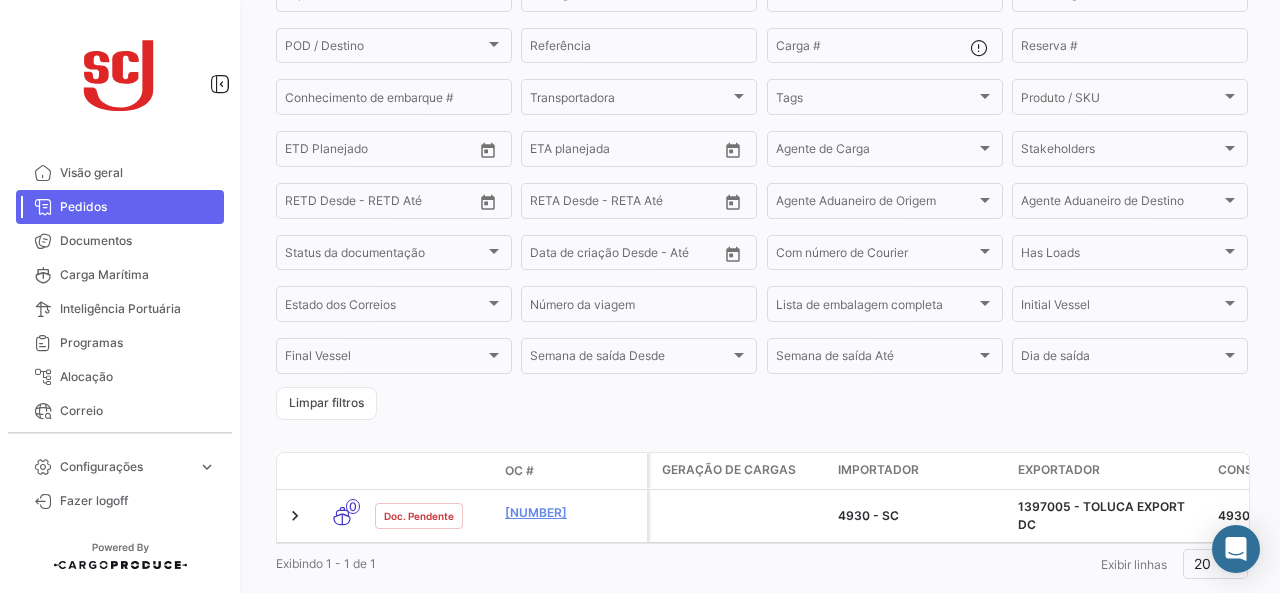 scroll, scrollTop: 316, scrollLeft: 0, axis: vertical 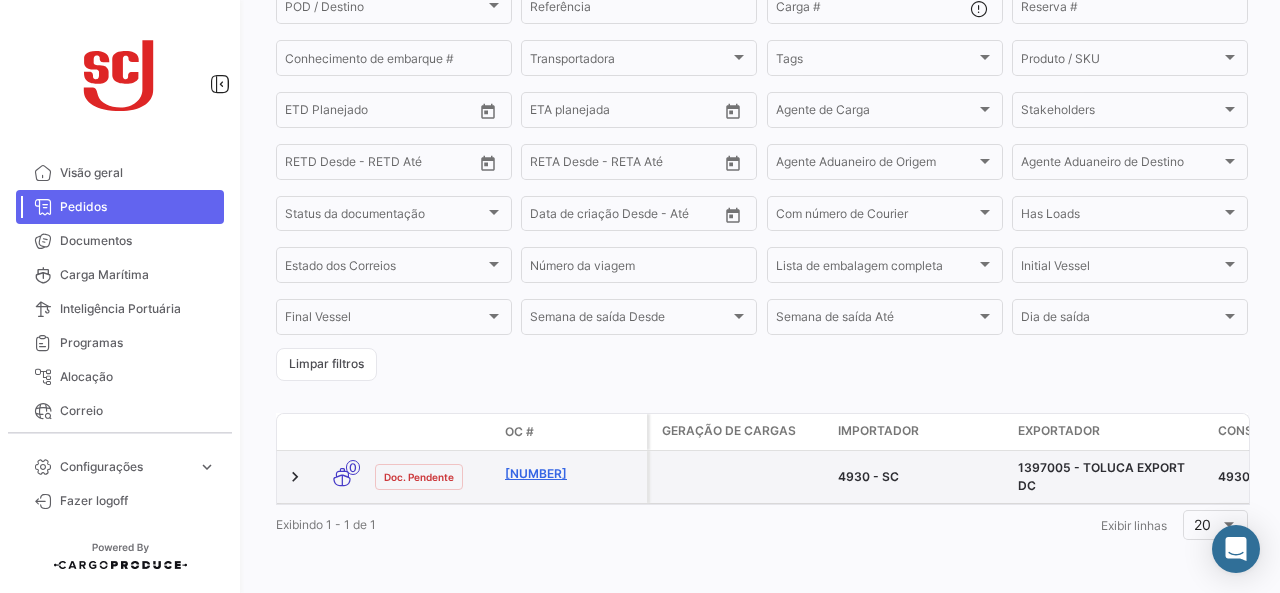 type on "[NUMBER]" 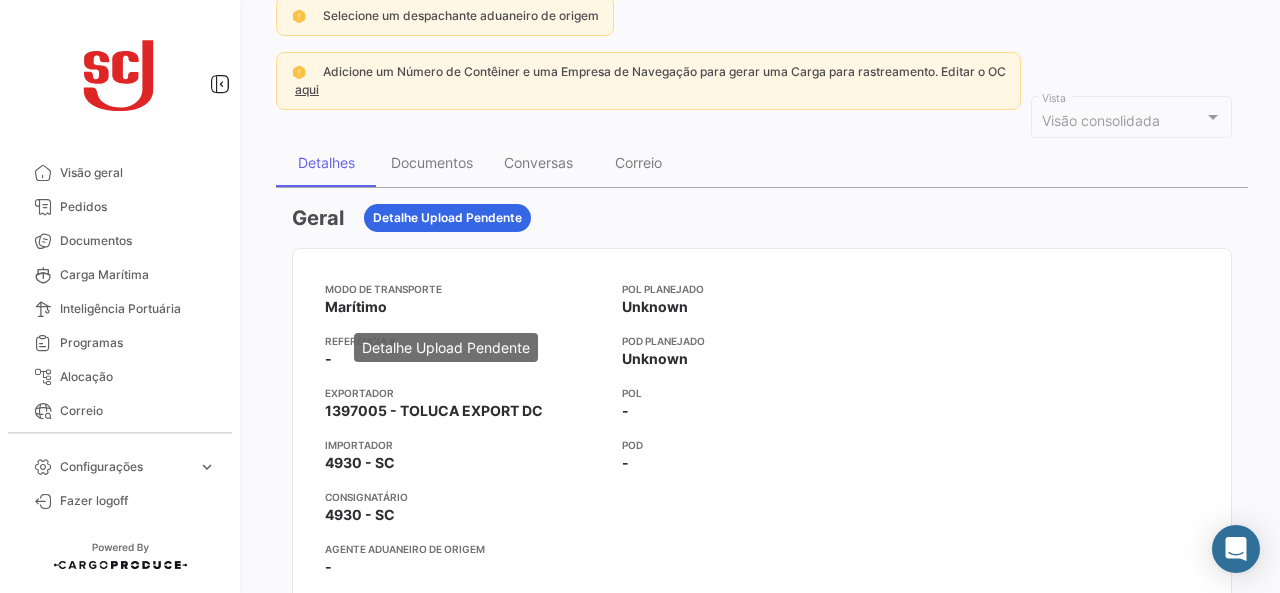 scroll, scrollTop: 48, scrollLeft: 0, axis: vertical 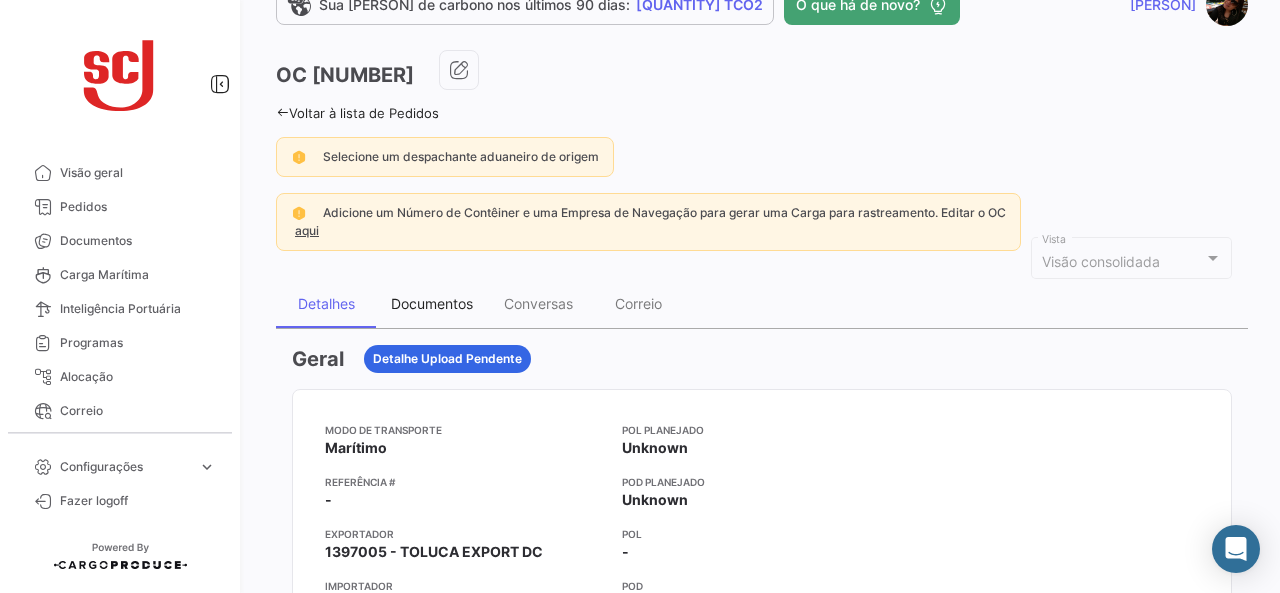 click on "Documentos" at bounding box center (432, 304) 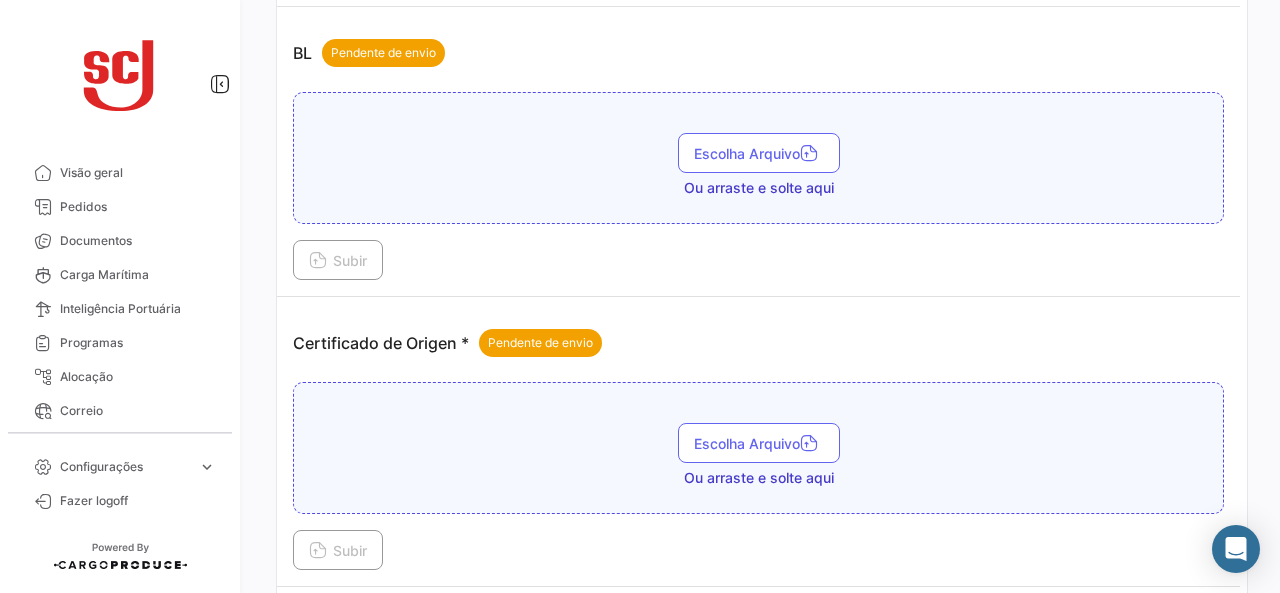 scroll, scrollTop: 0, scrollLeft: 0, axis: both 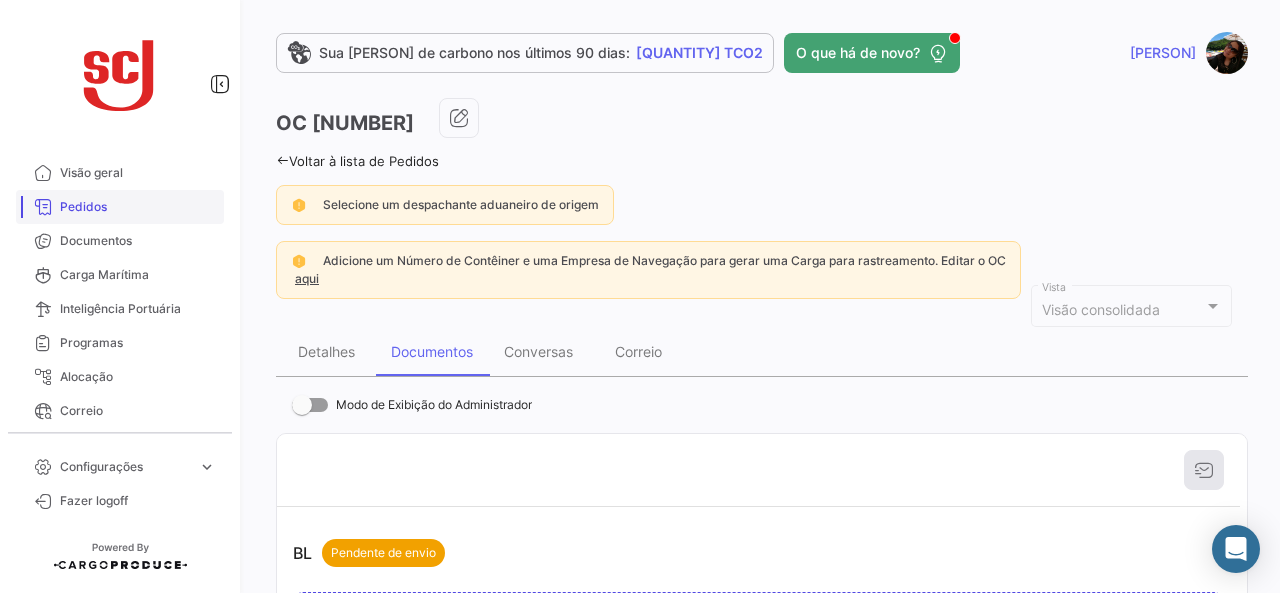 click on "Pedidos" at bounding box center [138, 207] 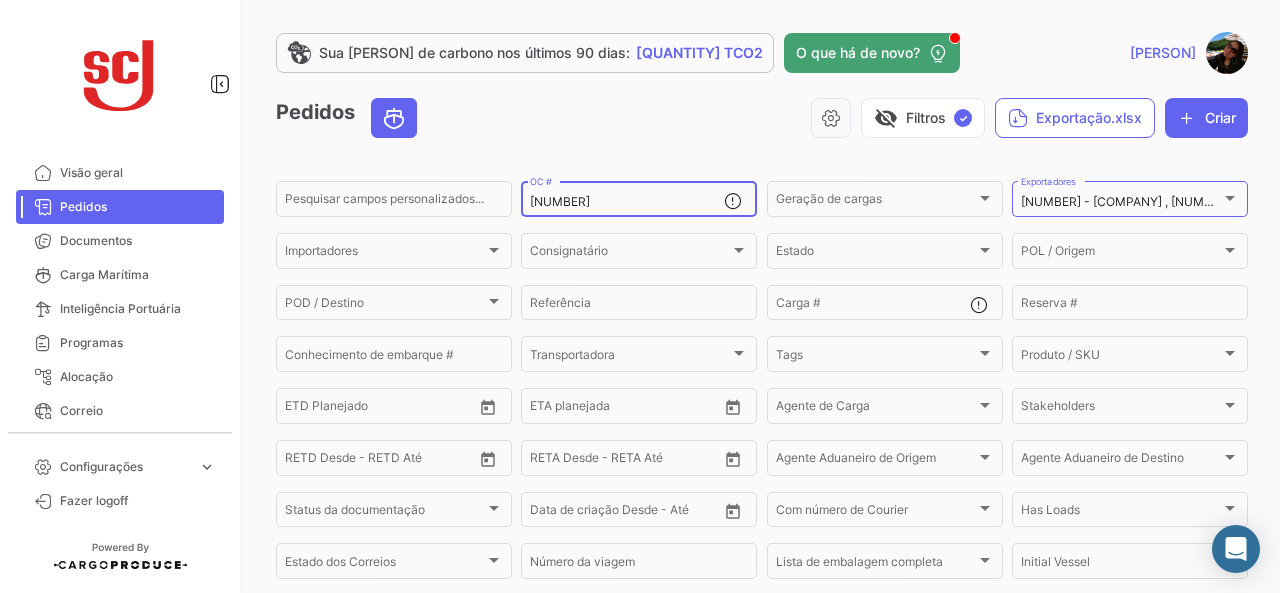 click on "[NUMBER]  OC #" 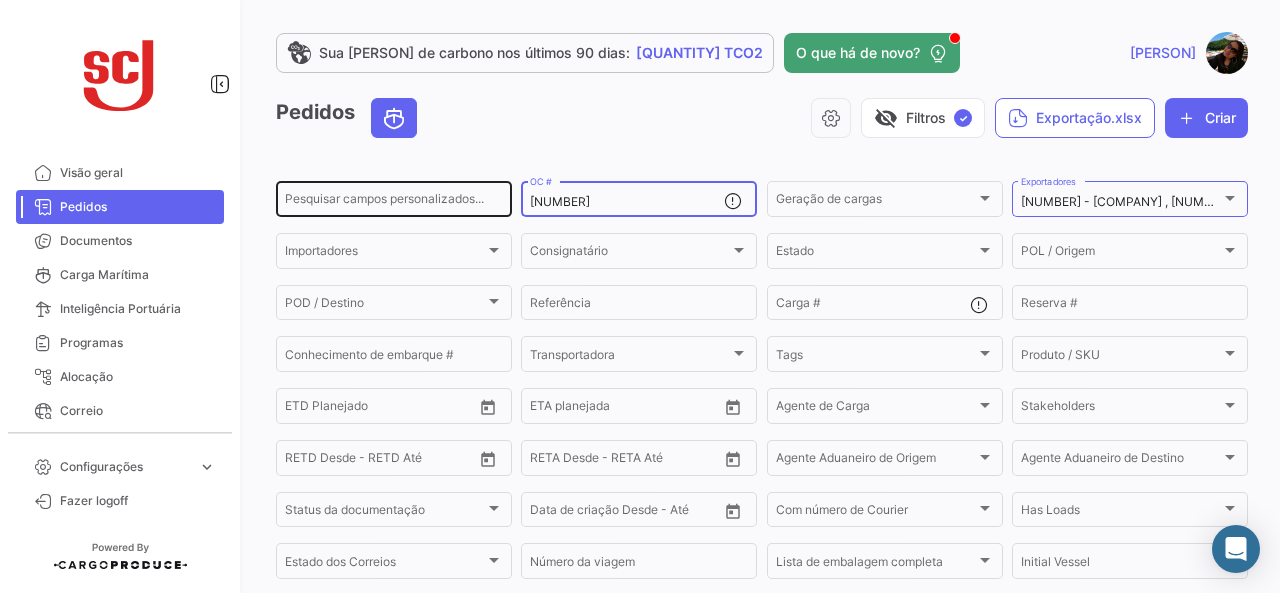 drag, startPoint x: 627, startPoint y: 206, endPoint x: 389, endPoint y: 209, distance: 238.0189 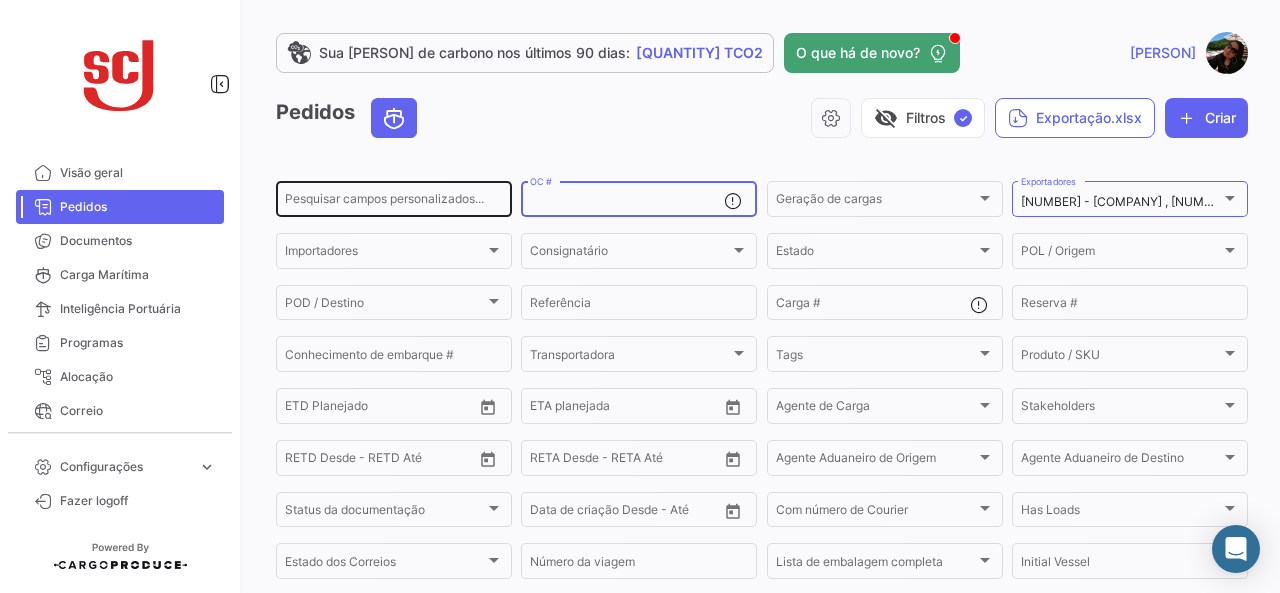 paste on "[NUMBER]" 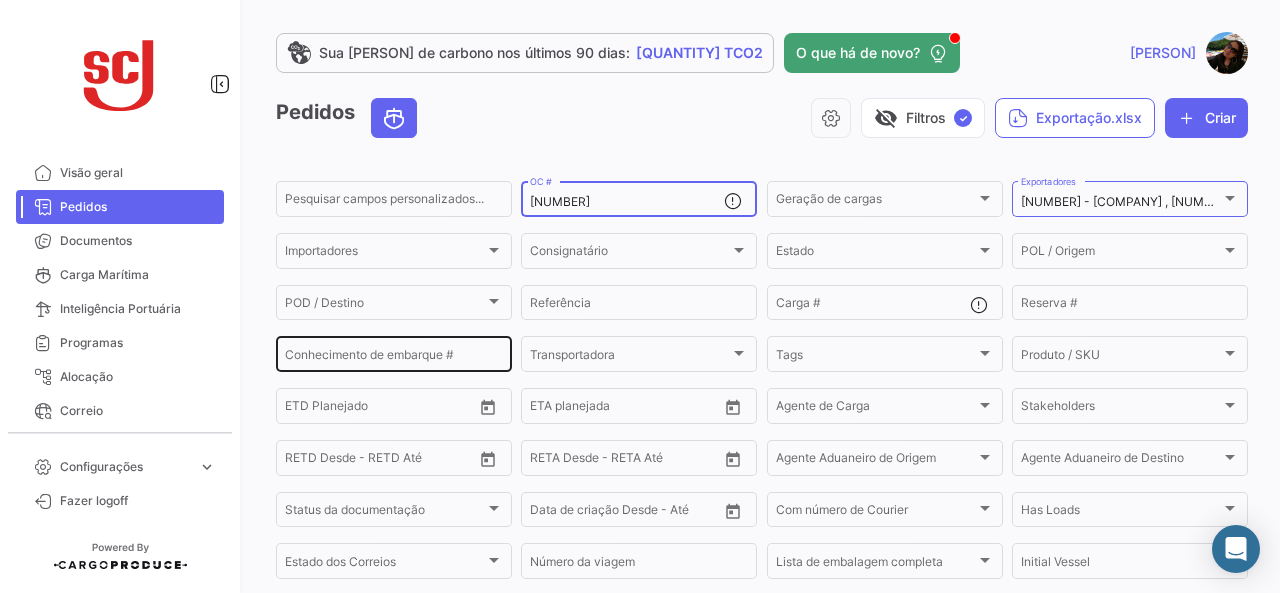 scroll, scrollTop: 316, scrollLeft: 0, axis: vertical 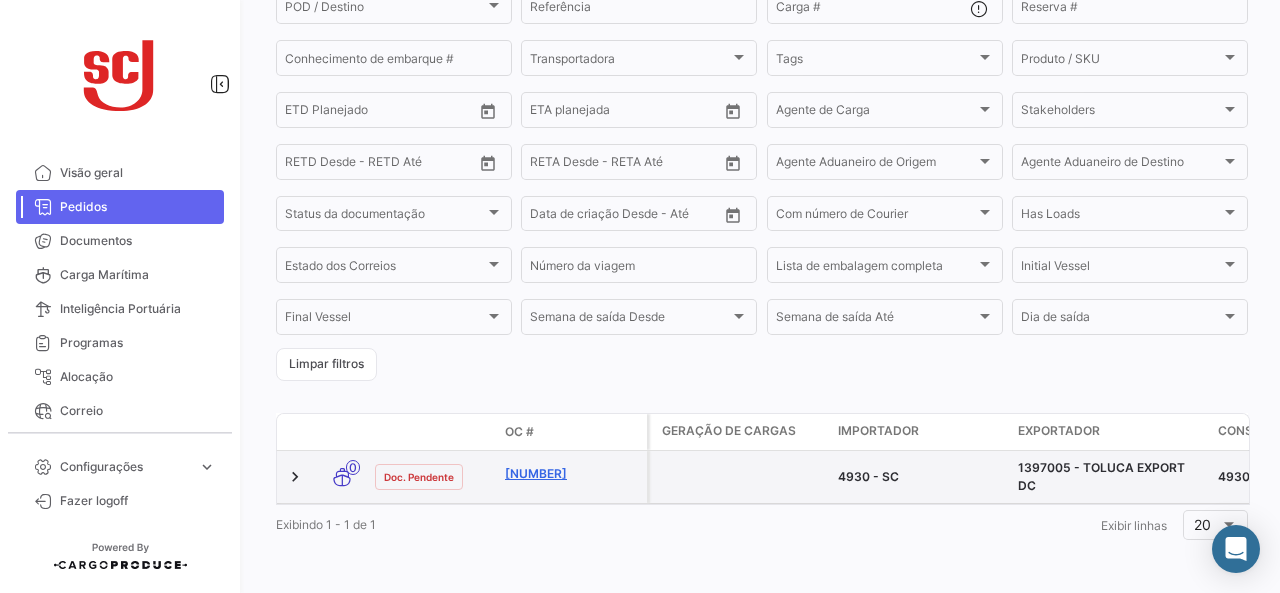 type on "[NUMBER]" 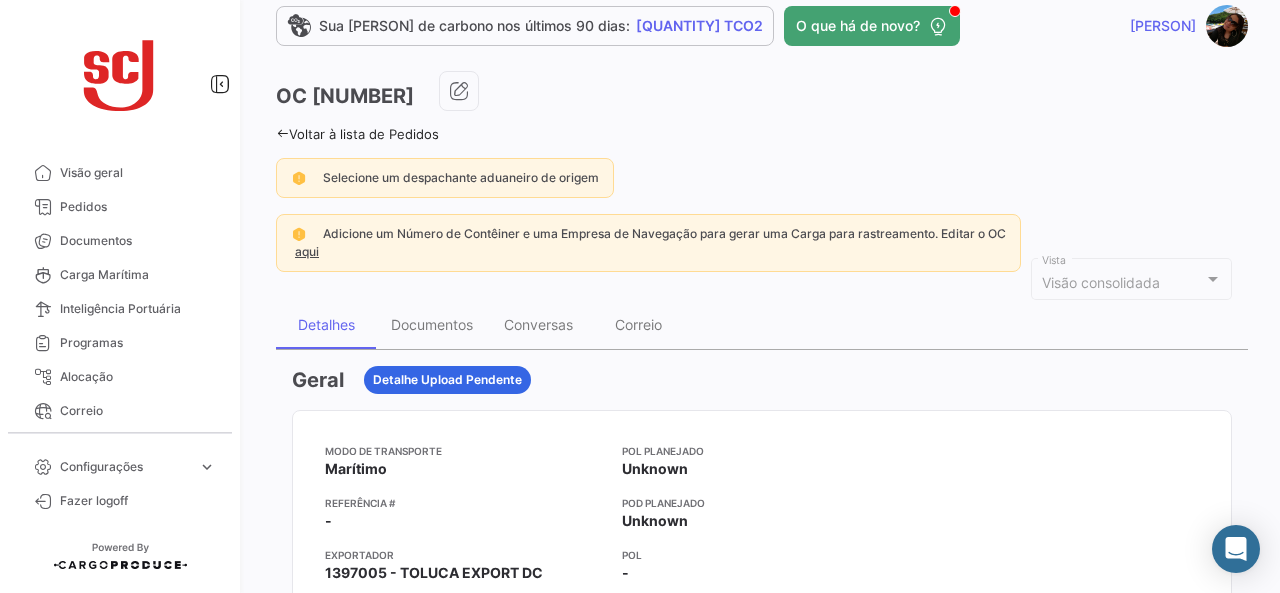 scroll, scrollTop: 0, scrollLeft: 0, axis: both 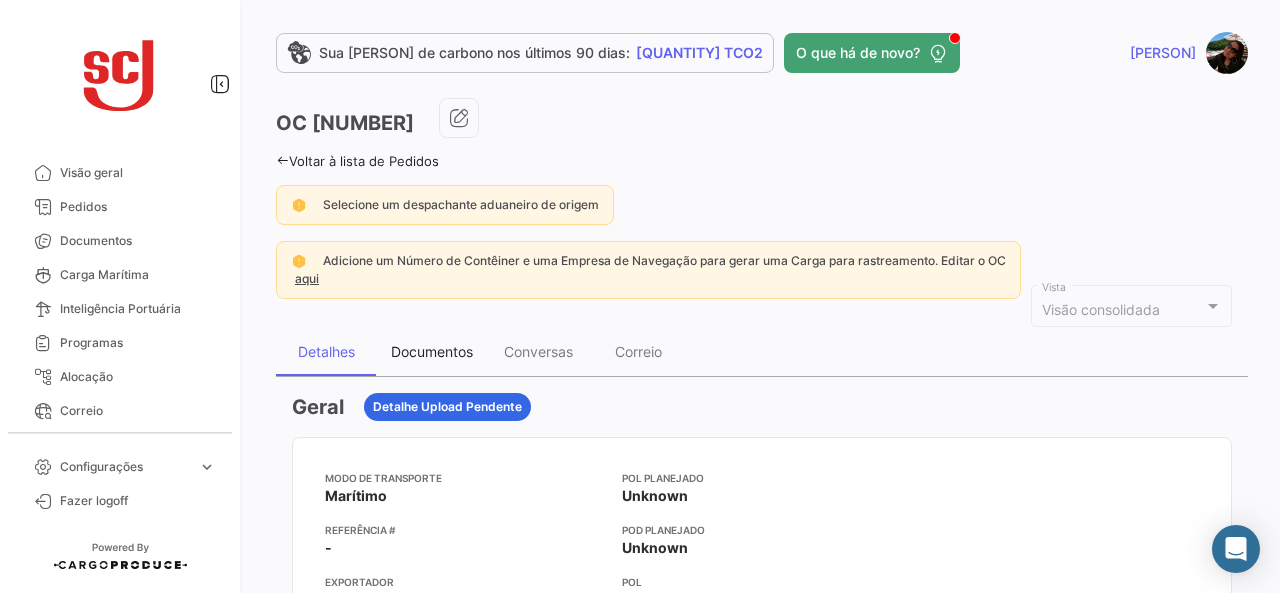 click on "Documentos" at bounding box center [432, 352] 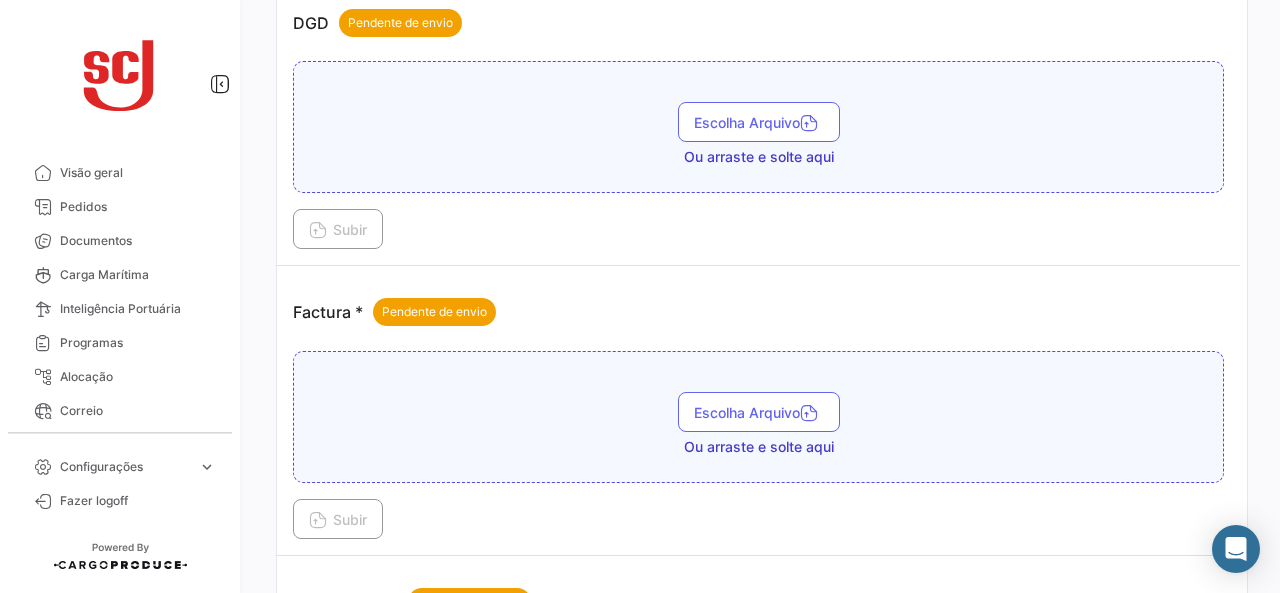 scroll, scrollTop: 1600, scrollLeft: 0, axis: vertical 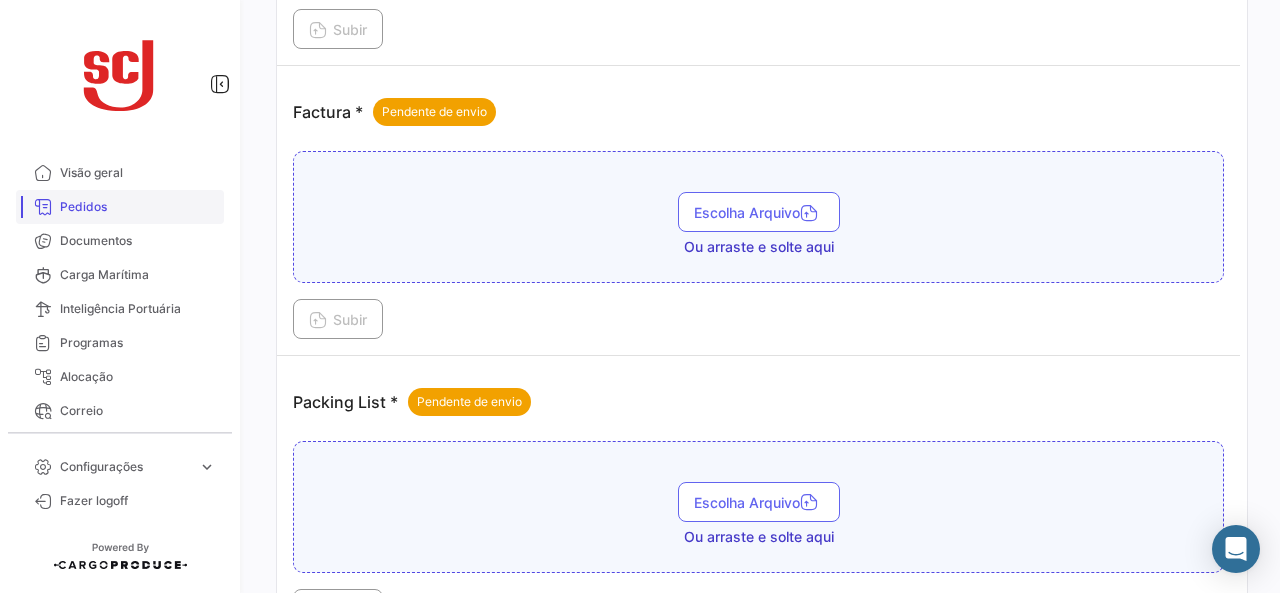 click on "Pedidos" at bounding box center [120, 207] 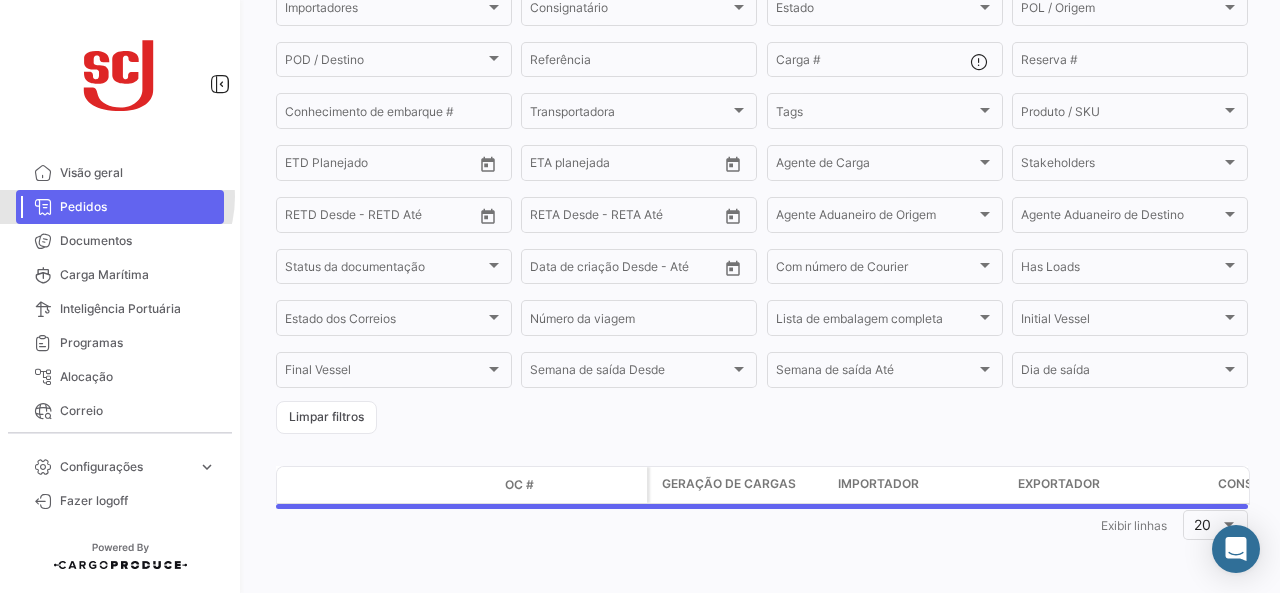 scroll, scrollTop: 0, scrollLeft: 0, axis: both 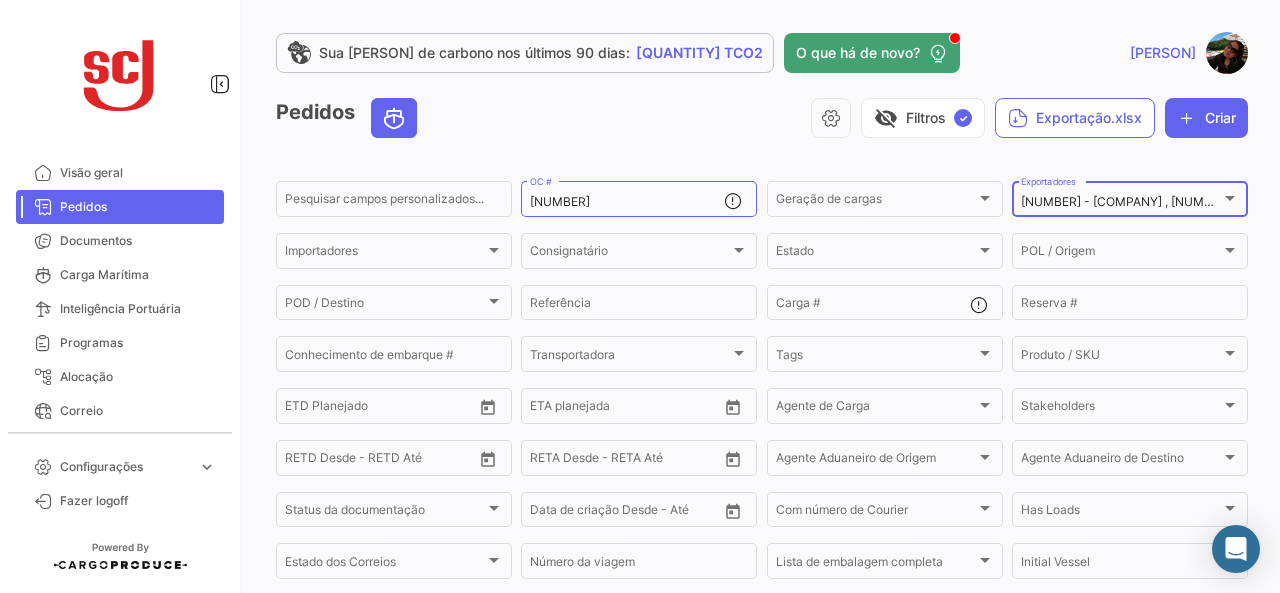 click on "[NUMBER] - [COMPANY] , [NUMBER] - [COMPANY] , [NUMBER] - [COMPANY]" at bounding box center (1241, 201) 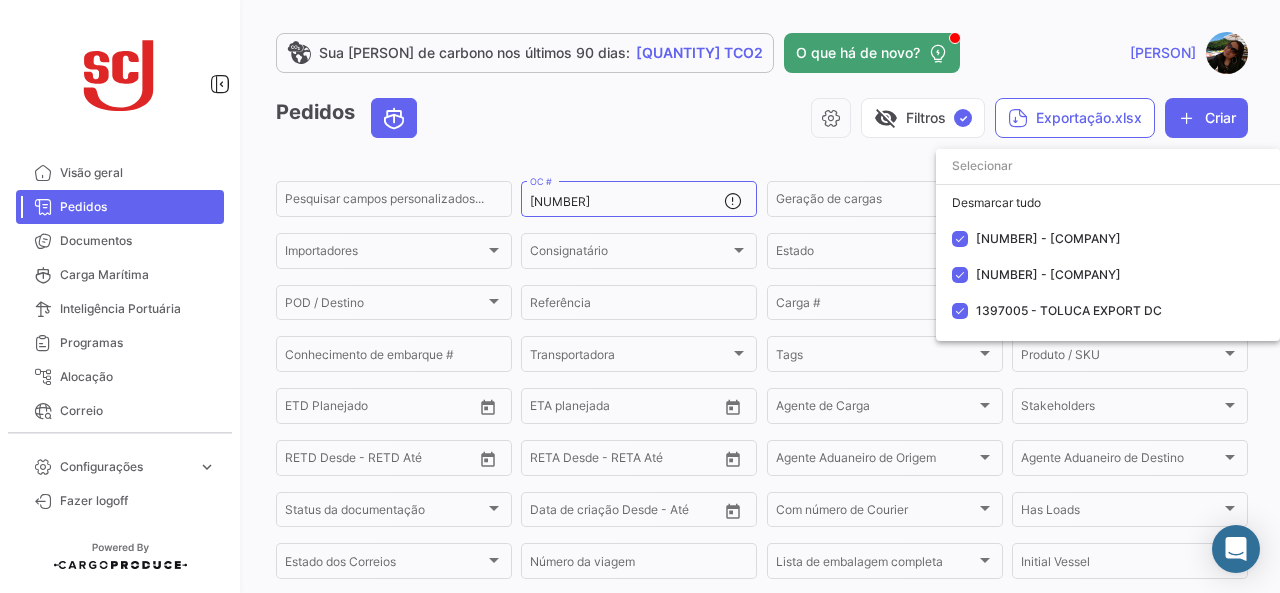 click at bounding box center [640, 296] 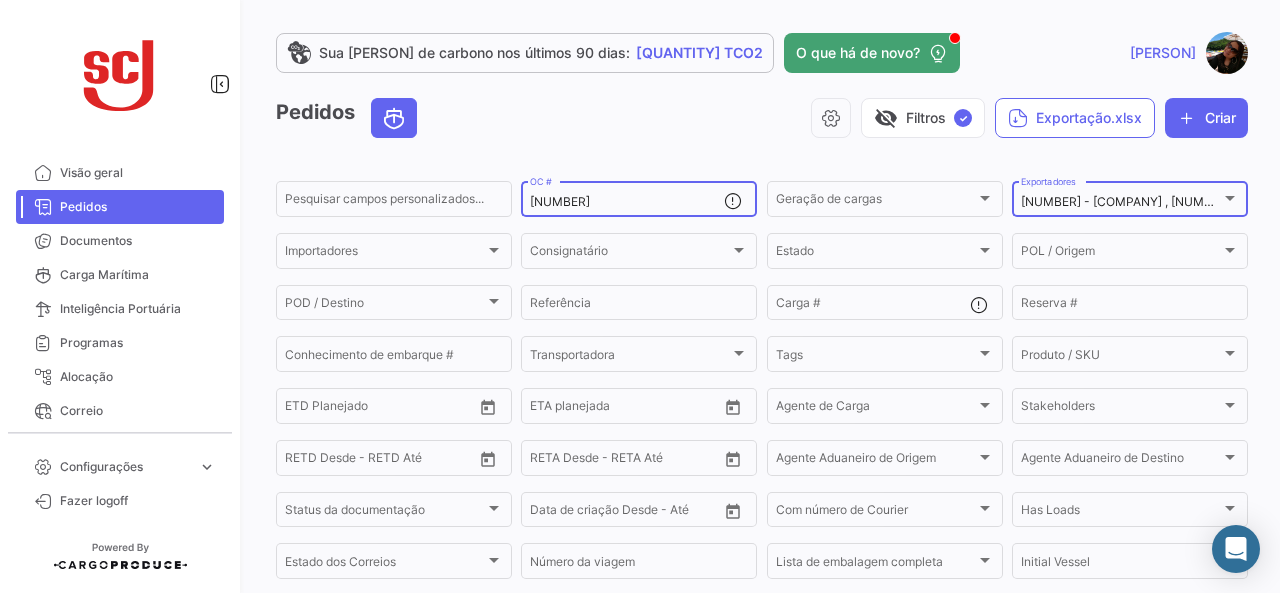 click on "[NUMBER]" at bounding box center [627, 202] 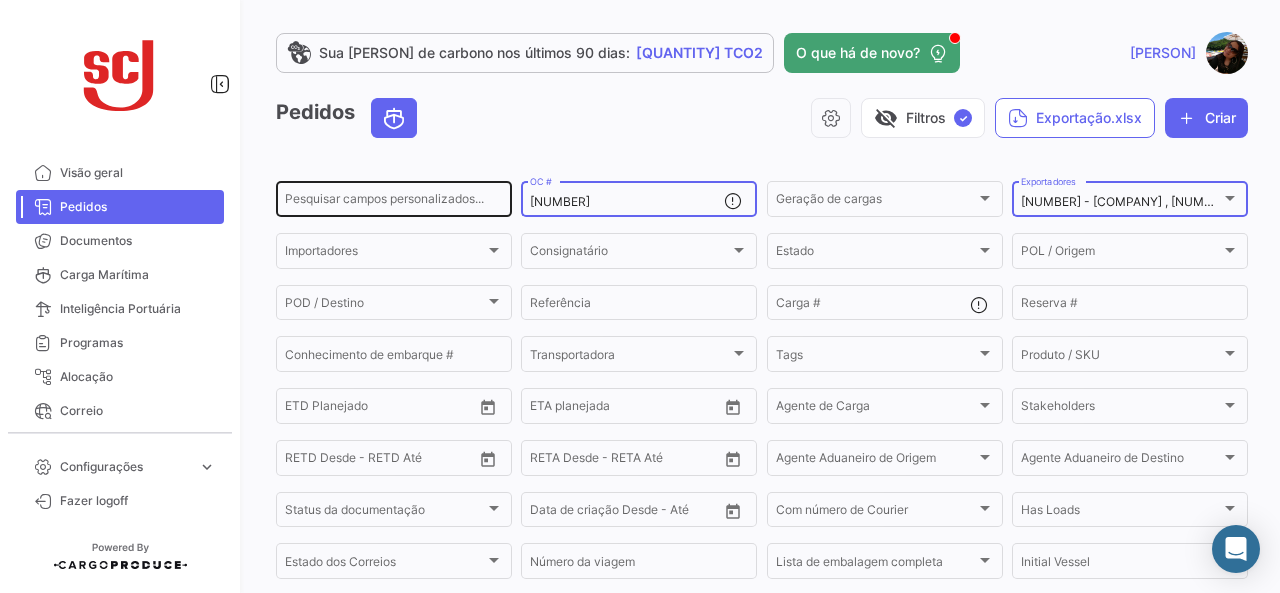 drag, startPoint x: 640, startPoint y: 202, endPoint x: 480, endPoint y: 195, distance: 160.15305 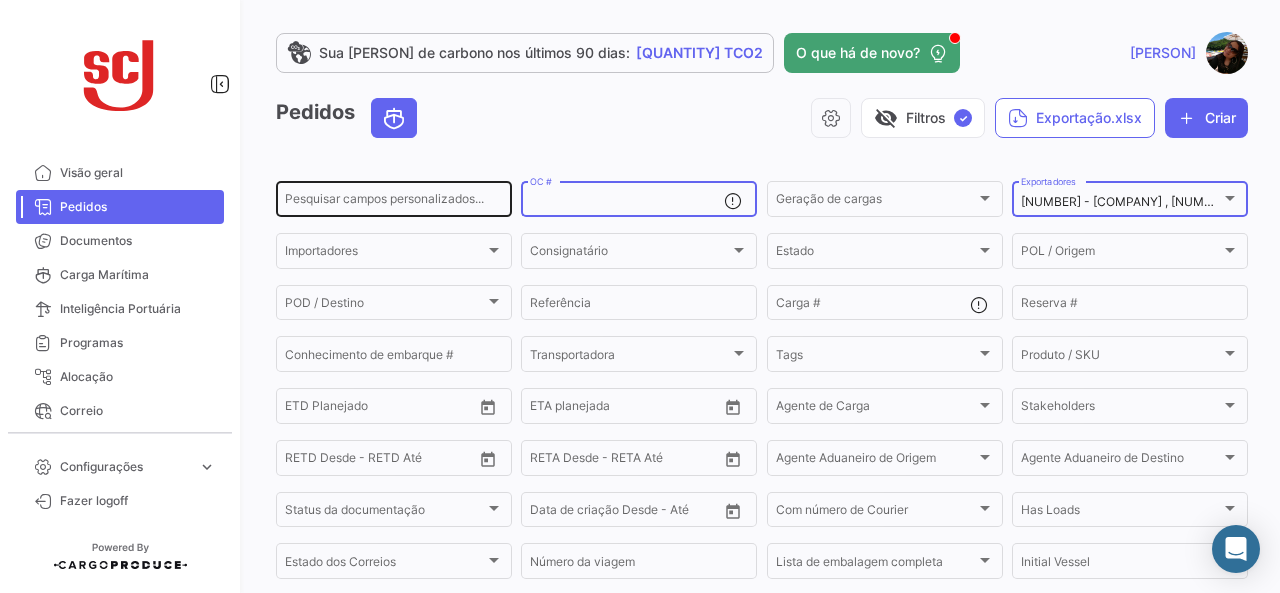 paste on "[NUMBER]" 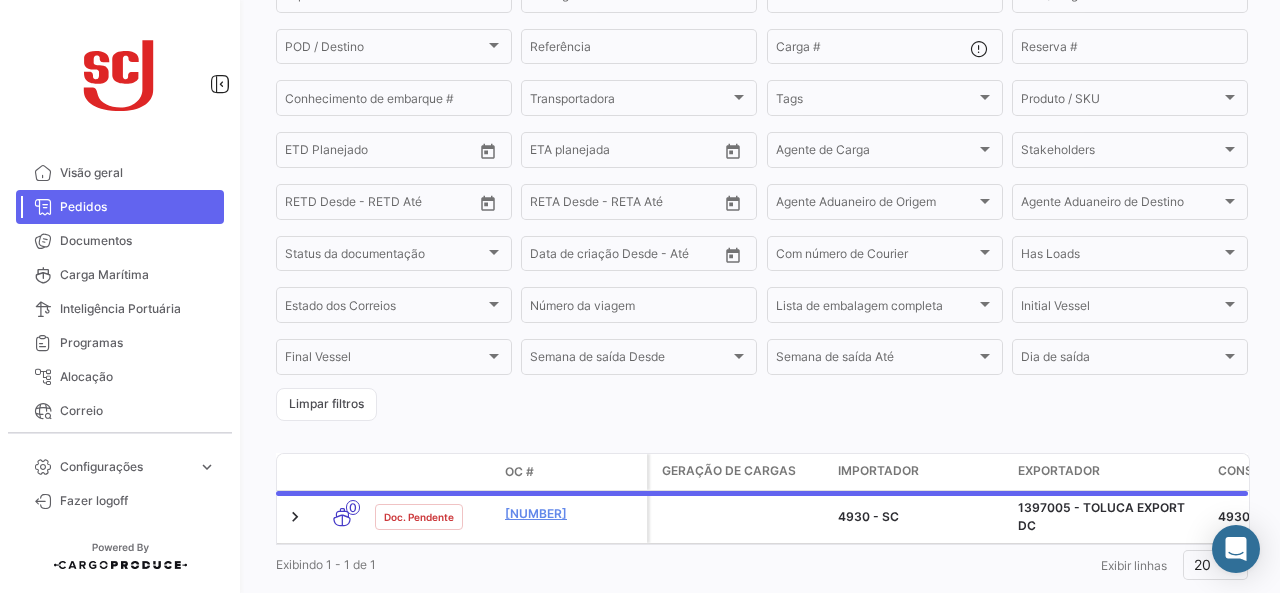 scroll, scrollTop: 316, scrollLeft: 0, axis: vertical 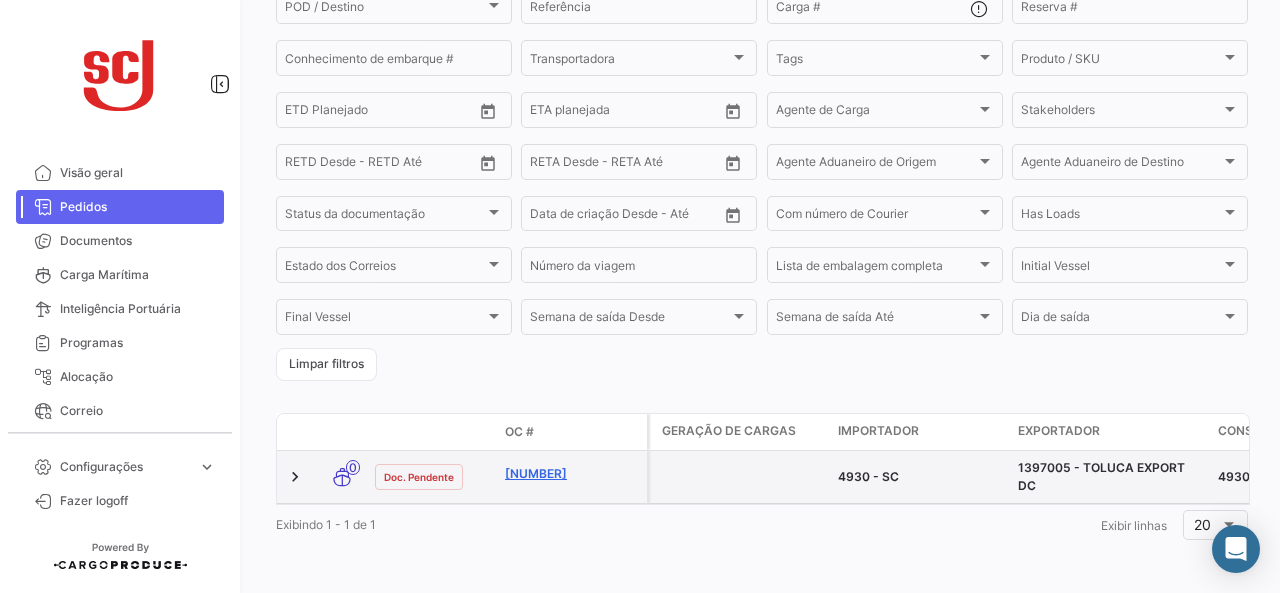 type on "[NUMBER]" 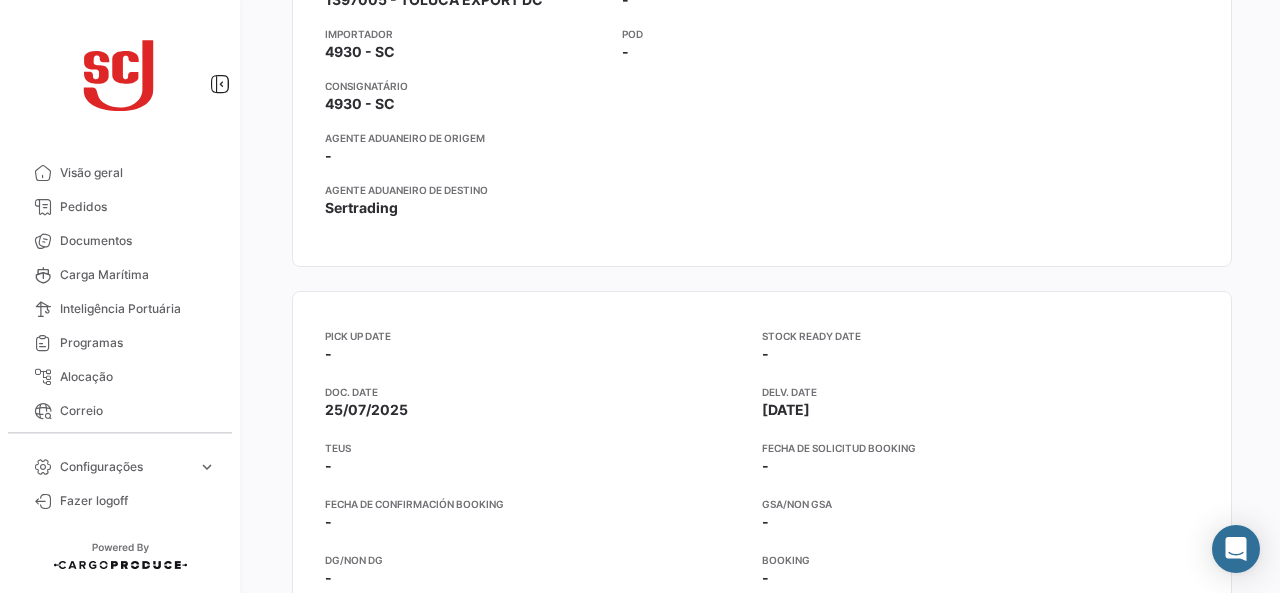 scroll, scrollTop: 0, scrollLeft: 0, axis: both 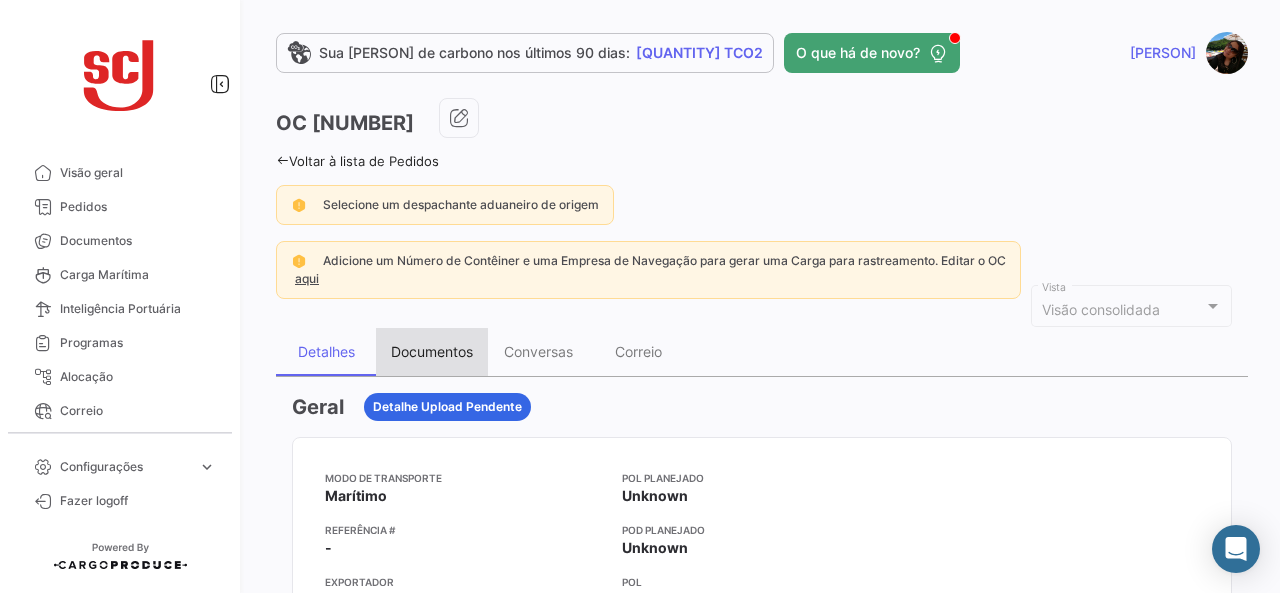 click on "Documentos" at bounding box center [432, 351] 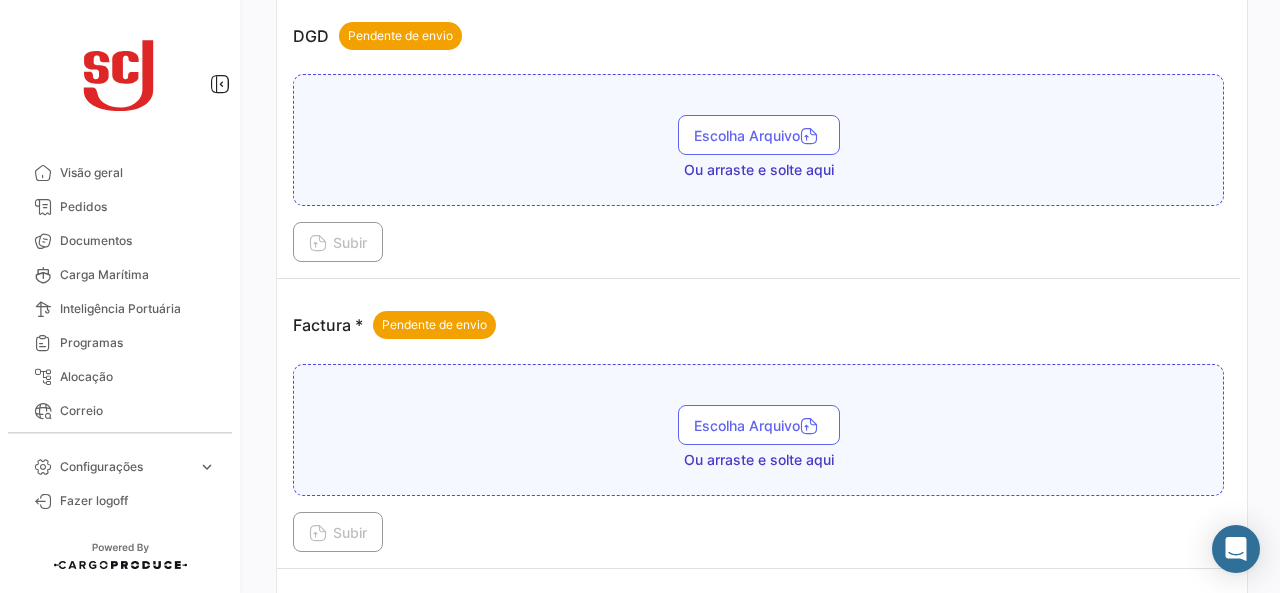 scroll, scrollTop: 1500, scrollLeft: 0, axis: vertical 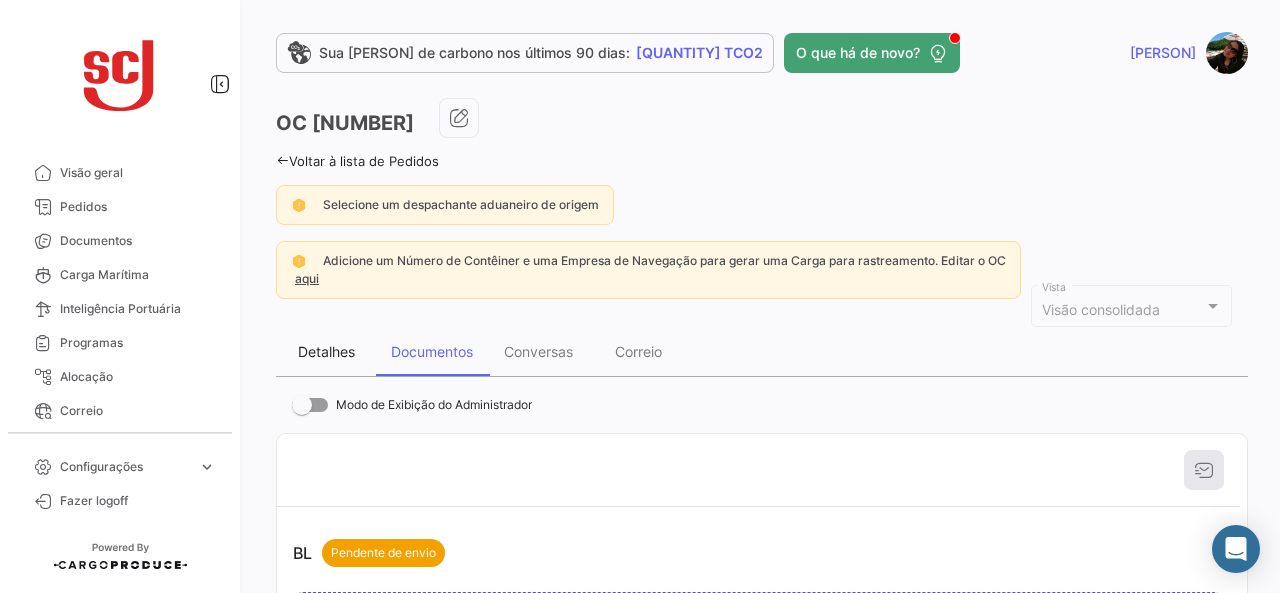 click on "Detalhes" at bounding box center [326, 351] 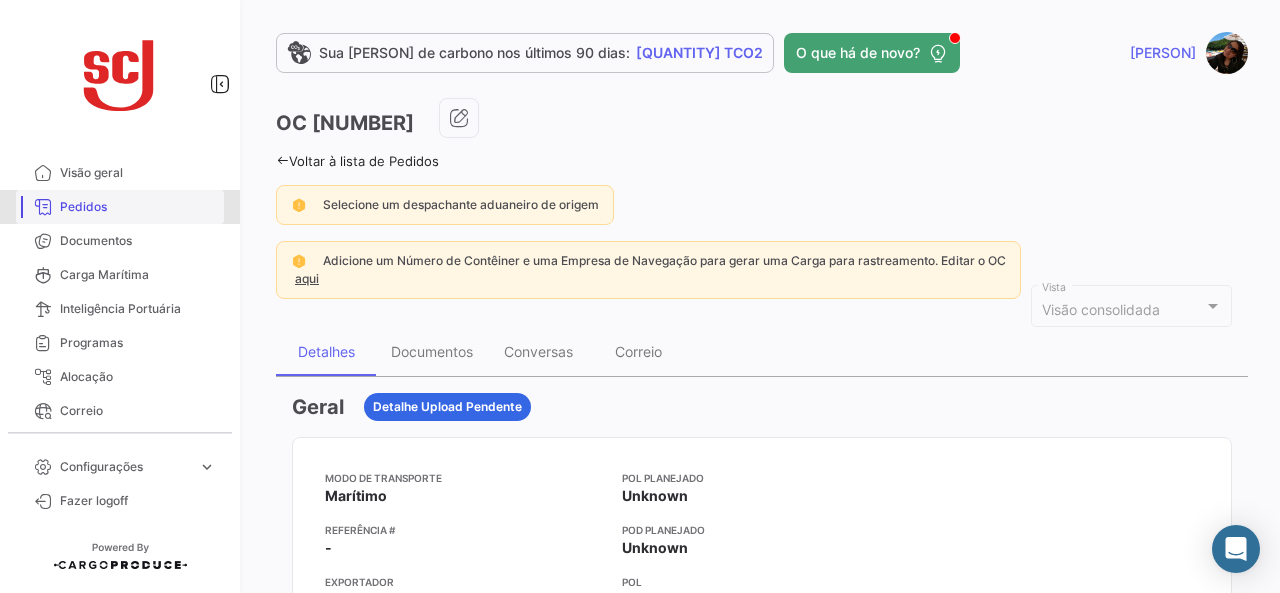 click on "Pedidos" at bounding box center (138, 207) 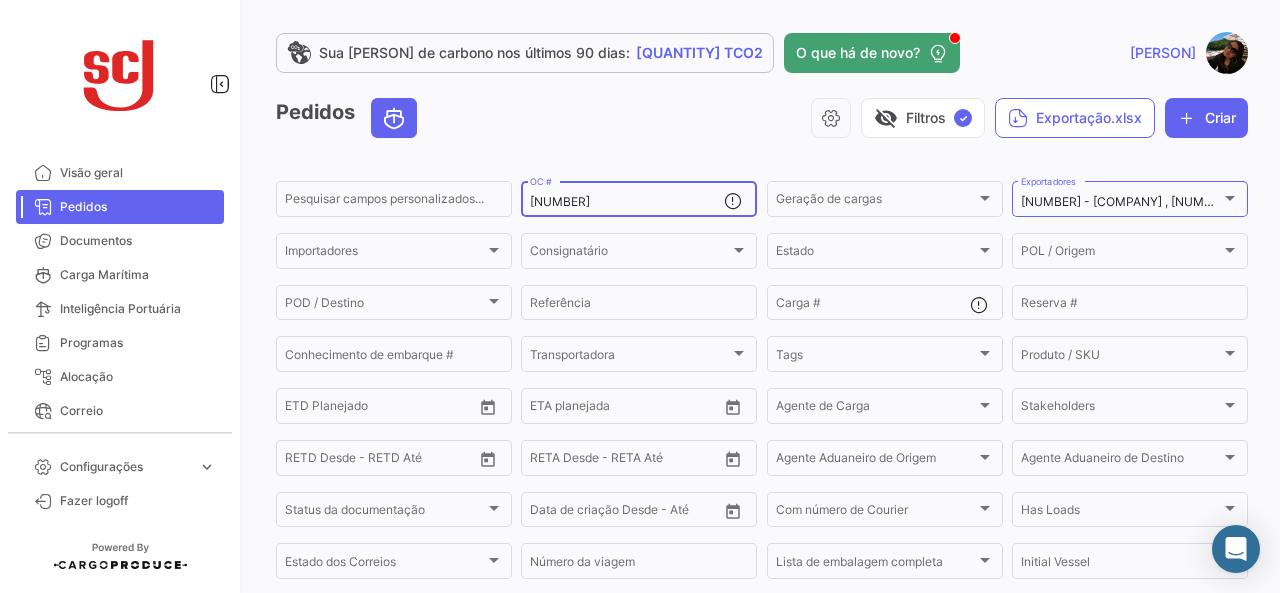 click on "[NUMBER]  OC #" 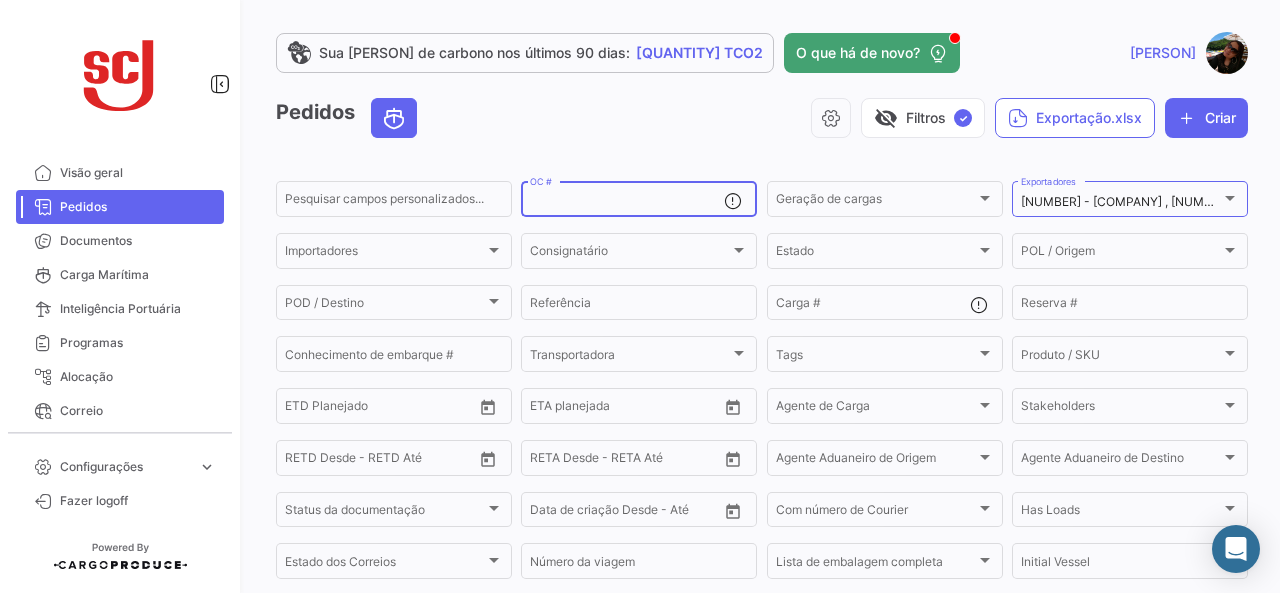 paste on "[NUMBER]" 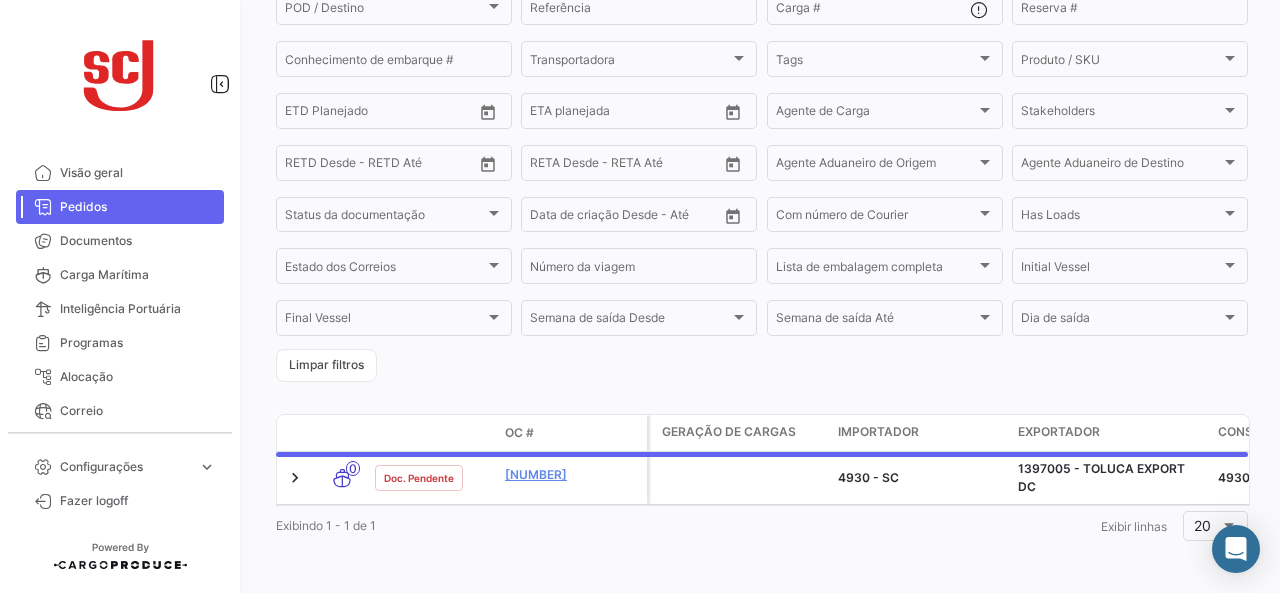 scroll, scrollTop: 316, scrollLeft: 0, axis: vertical 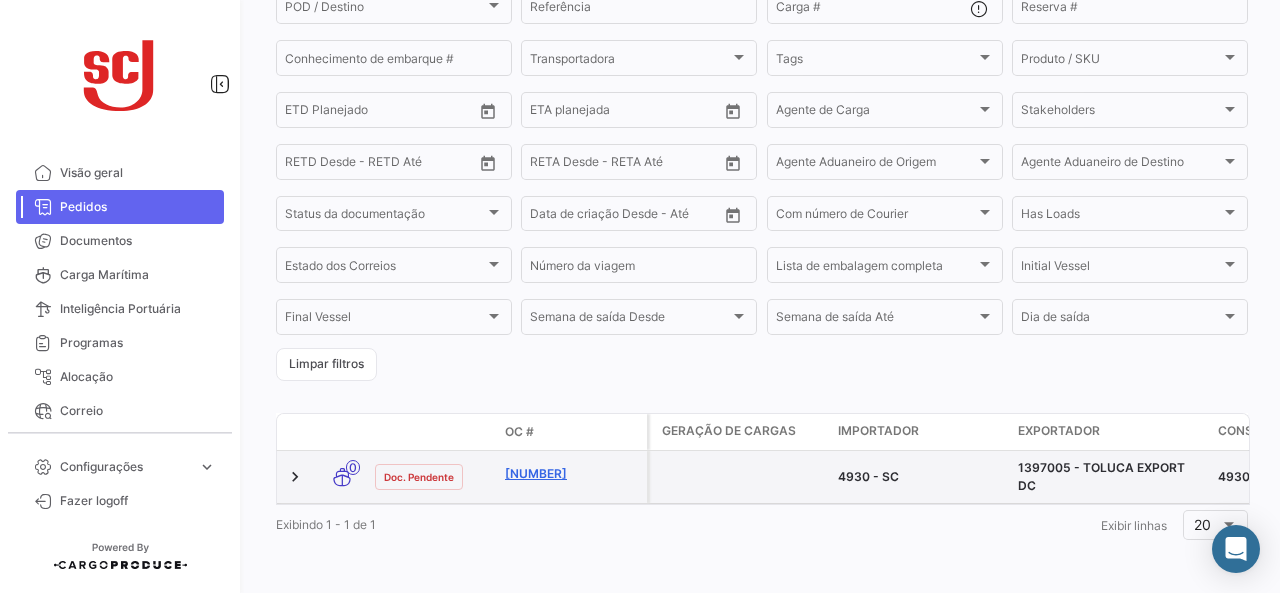 type on "[NUMBER]" 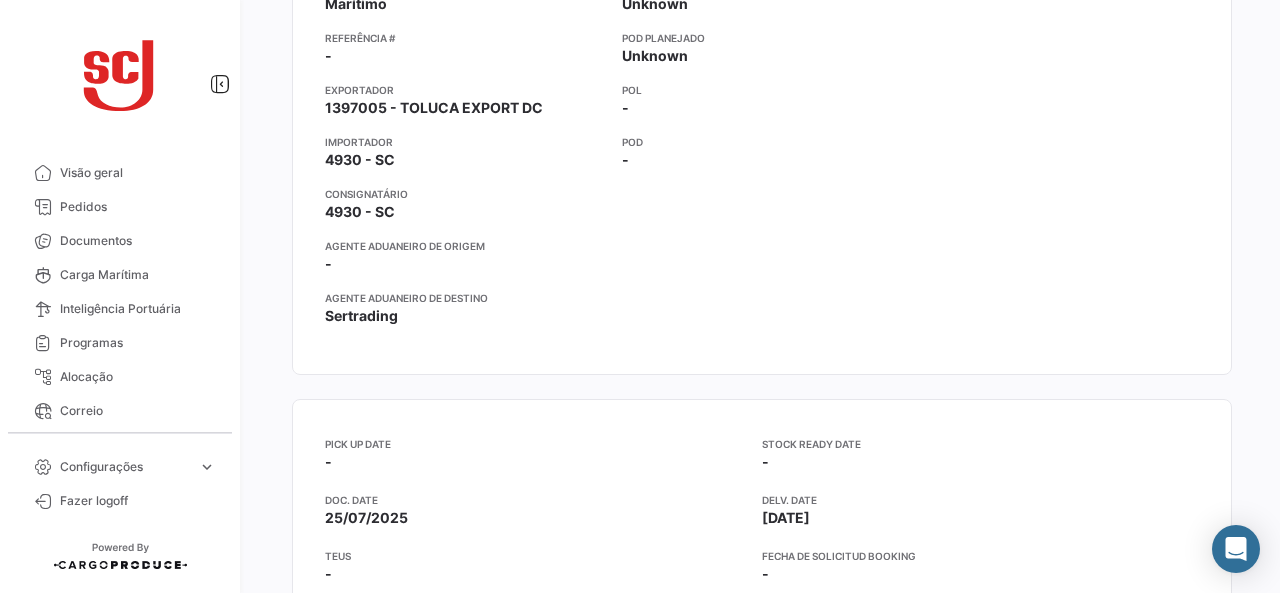 scroll, scrollTop: 0, scrollLeft: 0, axis: both 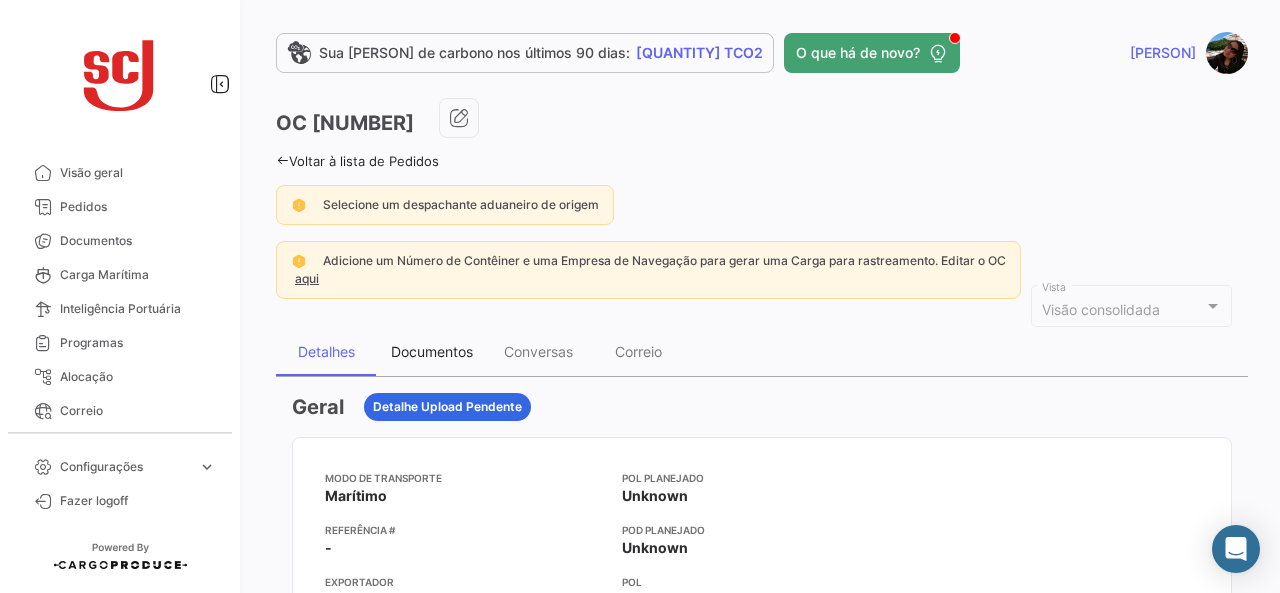 click on "Documentos" at bounding box center (432, 352) 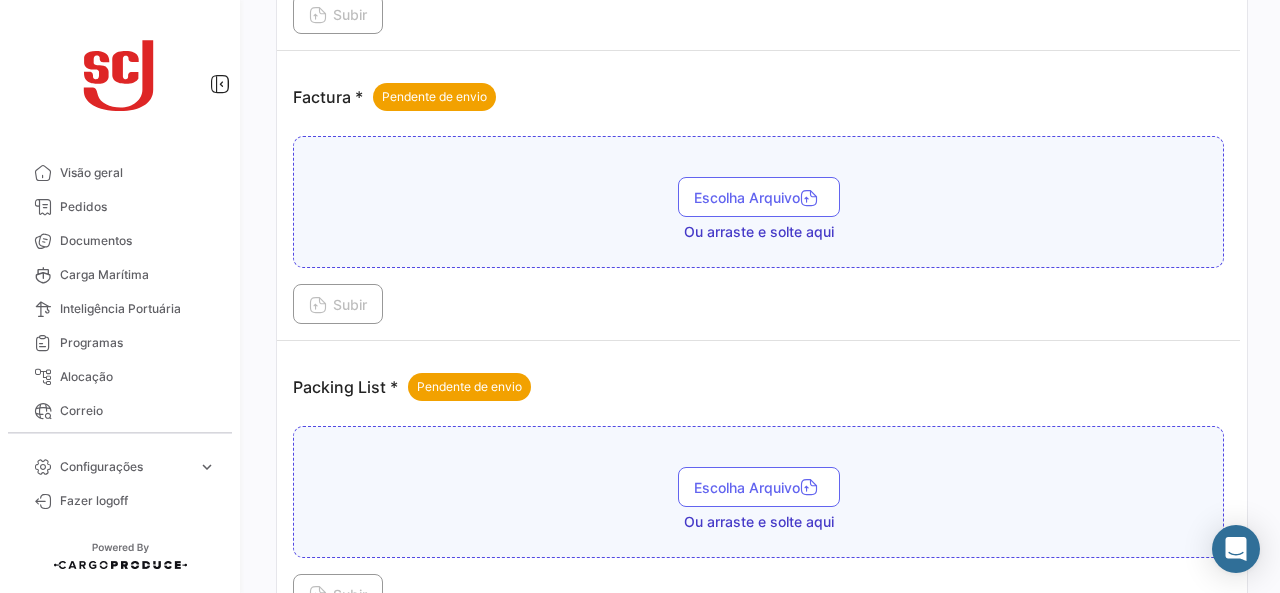 scroll, scrollTop: 1620, scrollLeft: 0, axis: vertical 